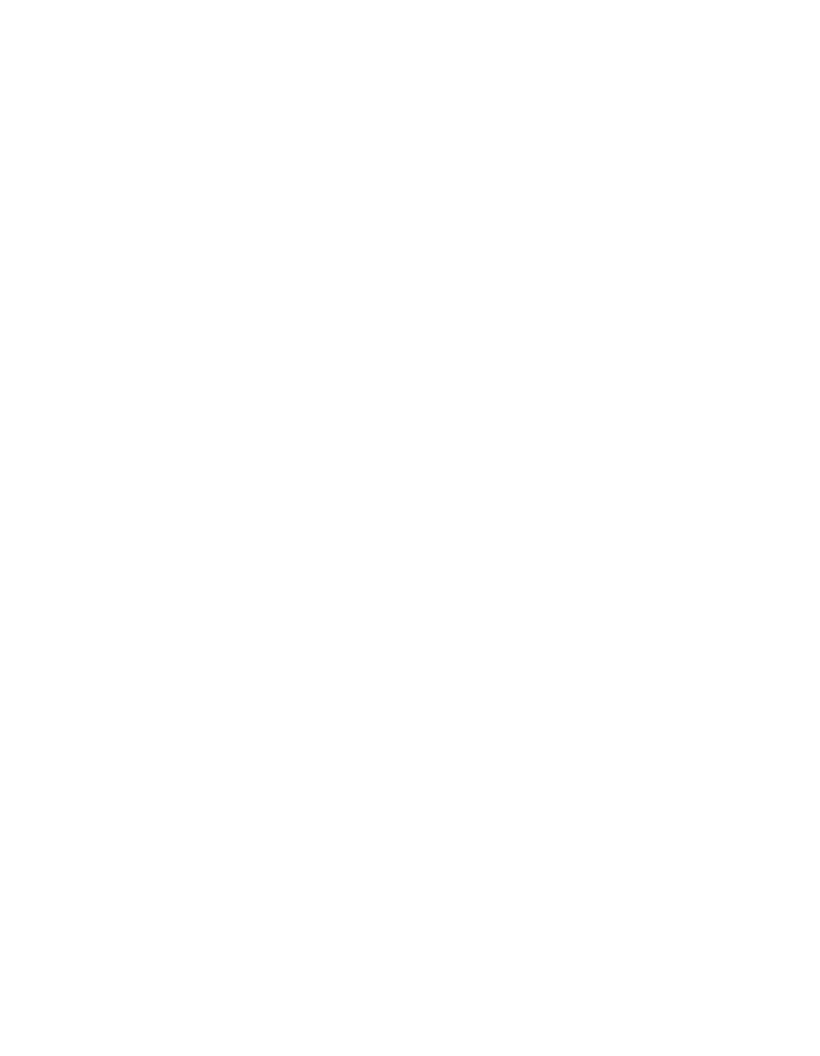 scroll, scrollTop: 0, scrollLeft: 0, axis: both 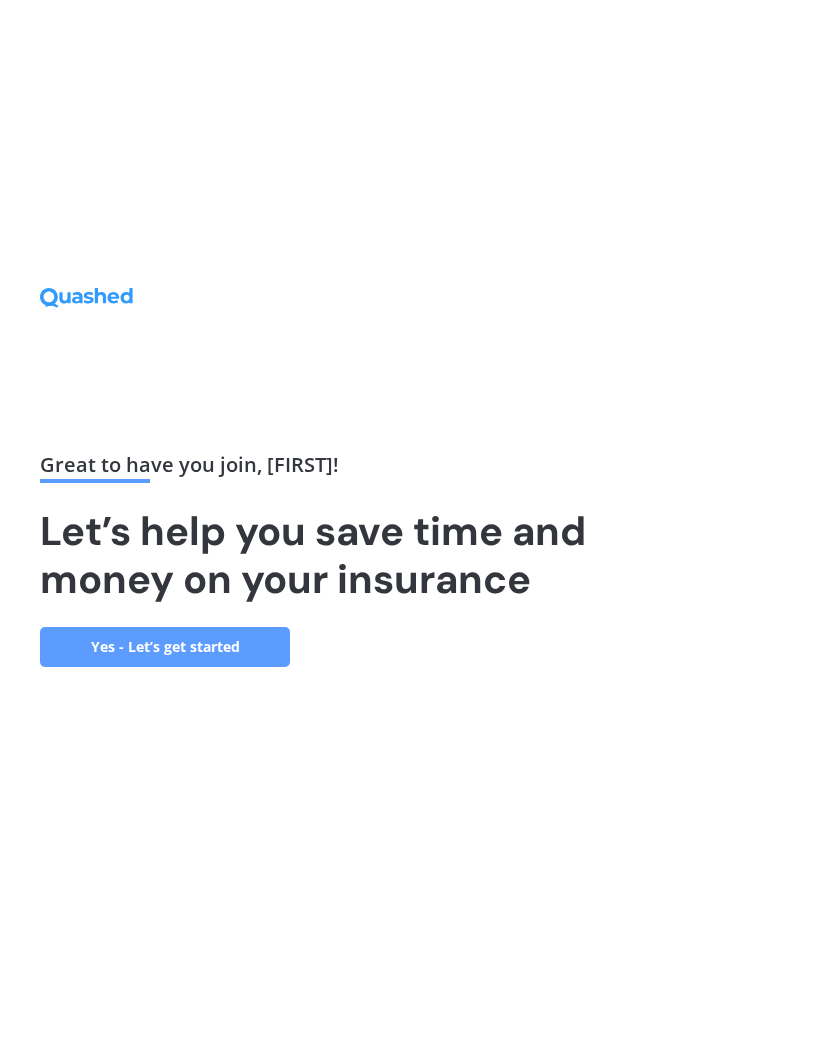 click on "Yes - Let’s get started" at bounding box center [165, 647] 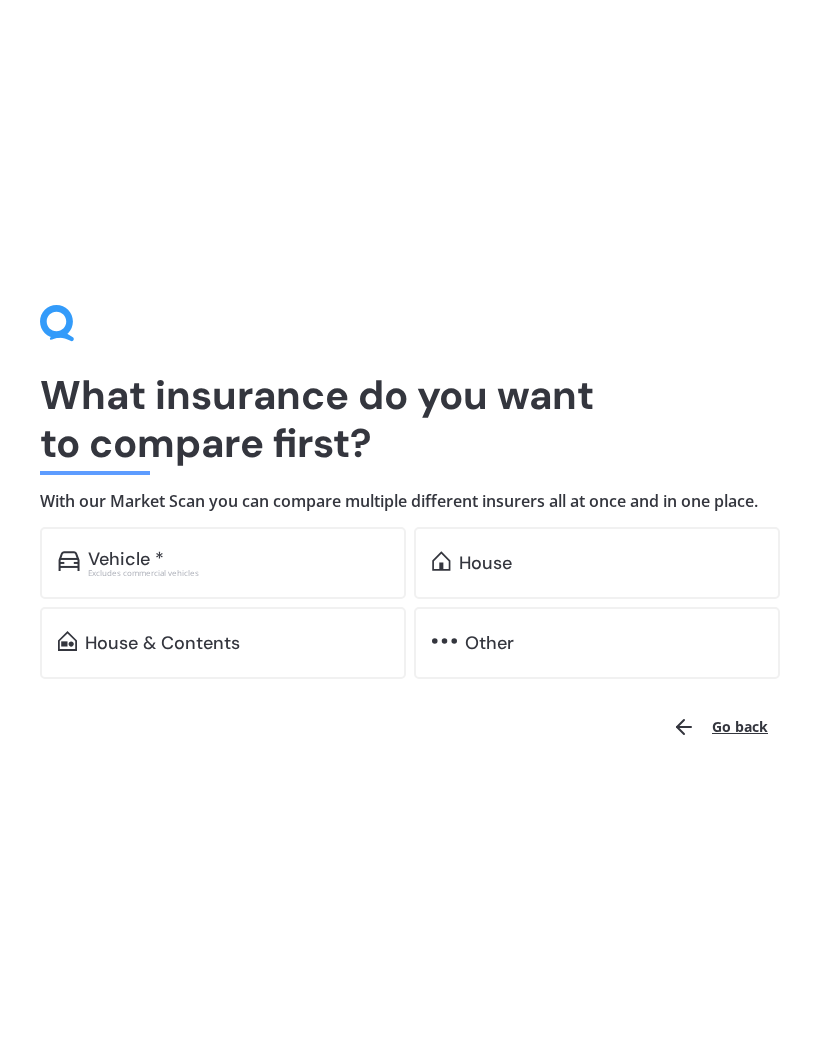 click on "House" at bounding box center [597, 563] 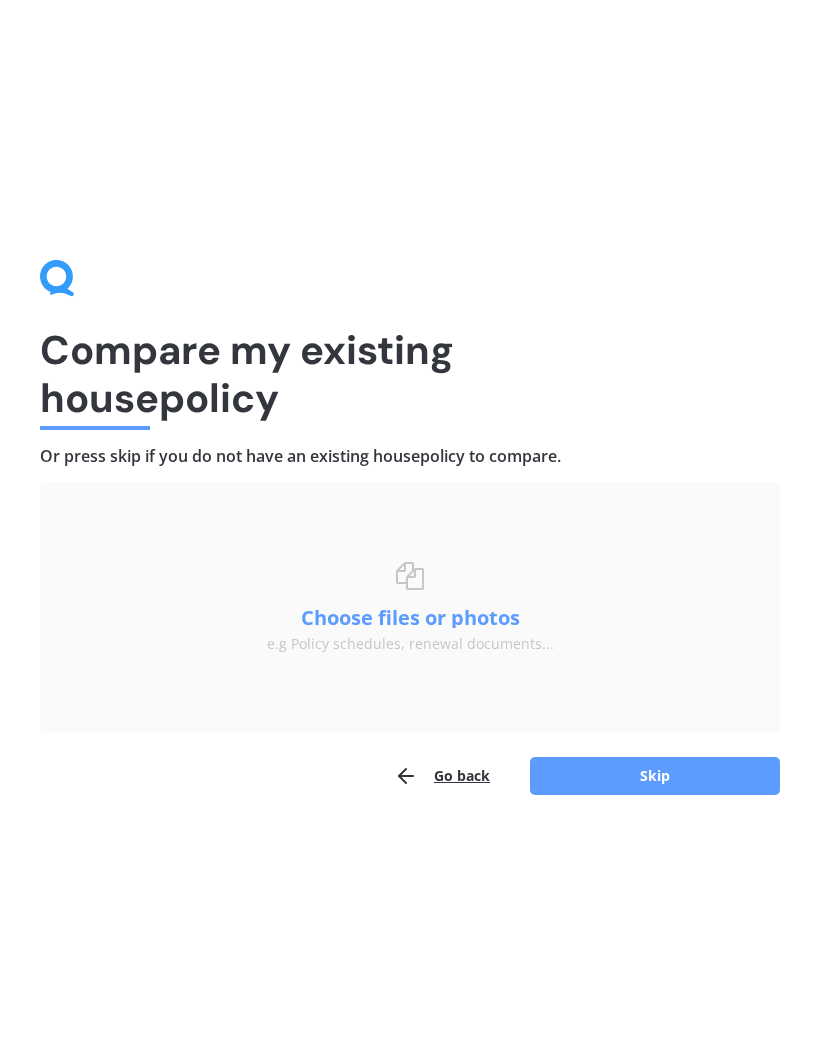 click on "Skip" at bounding box center (655, 776) 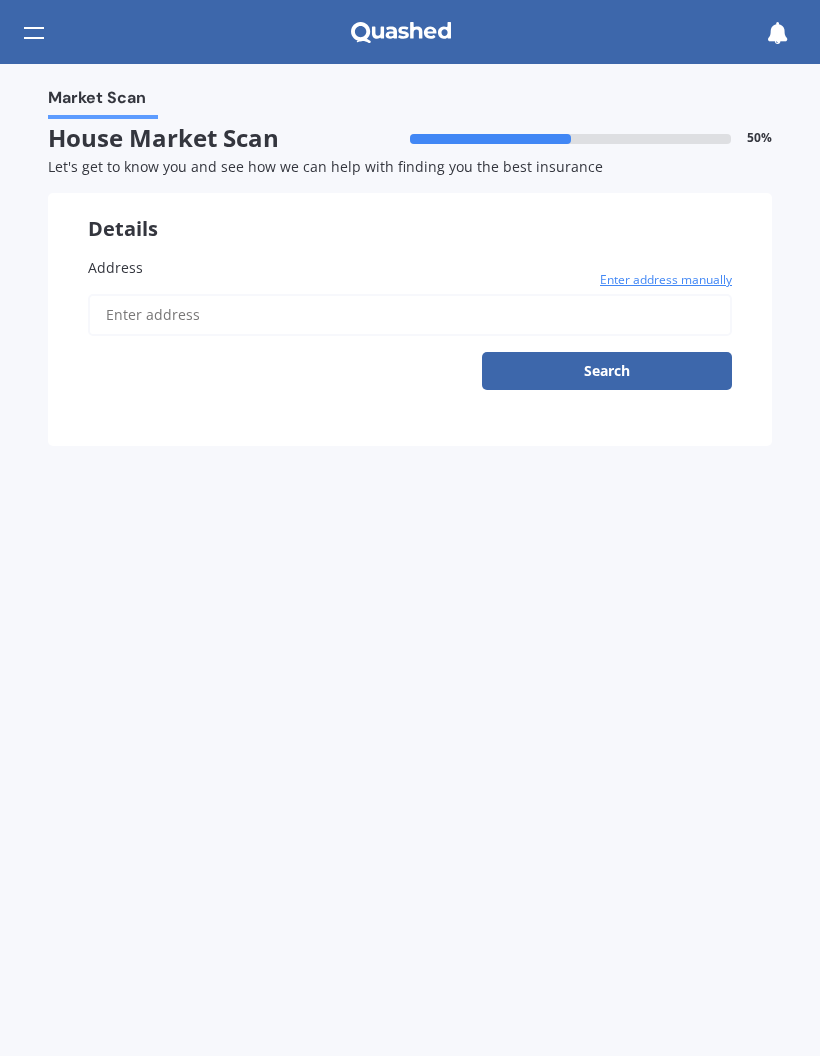 click on "Address" at bounding box center [115, 267] 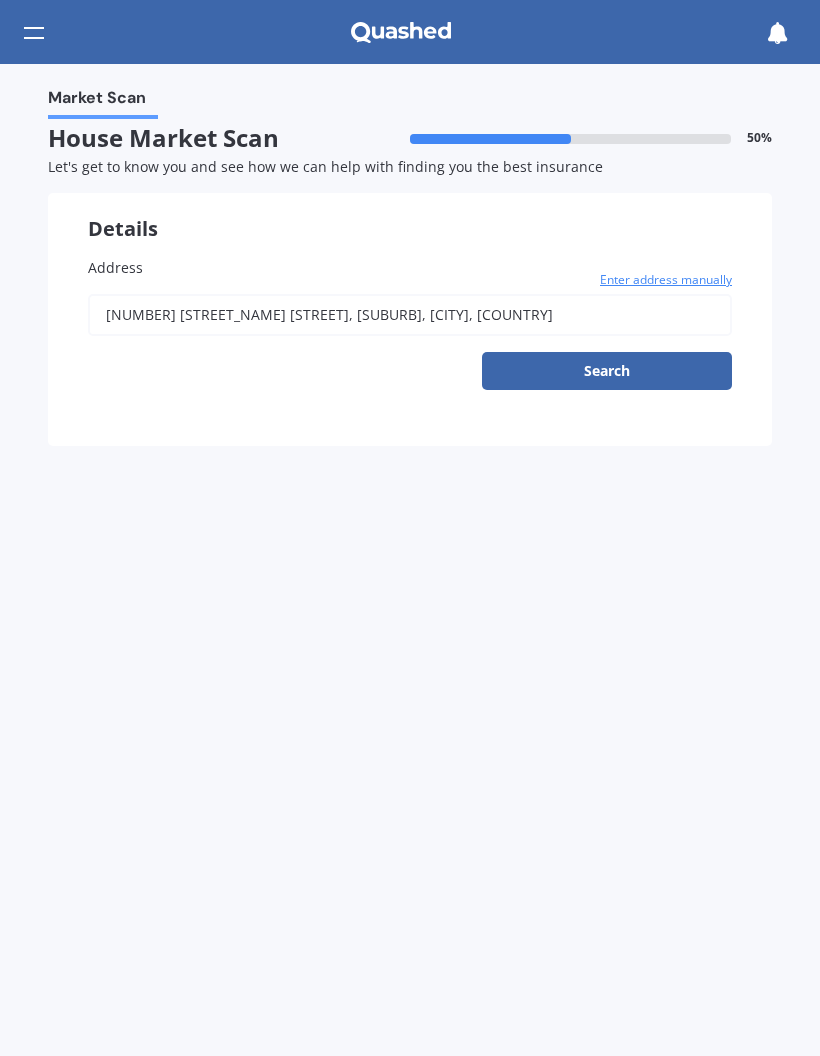 type on "[NUMBER] [STREET_NAME] [STREET], [SUBURB], [CITY] [POSTAL_CODE]" 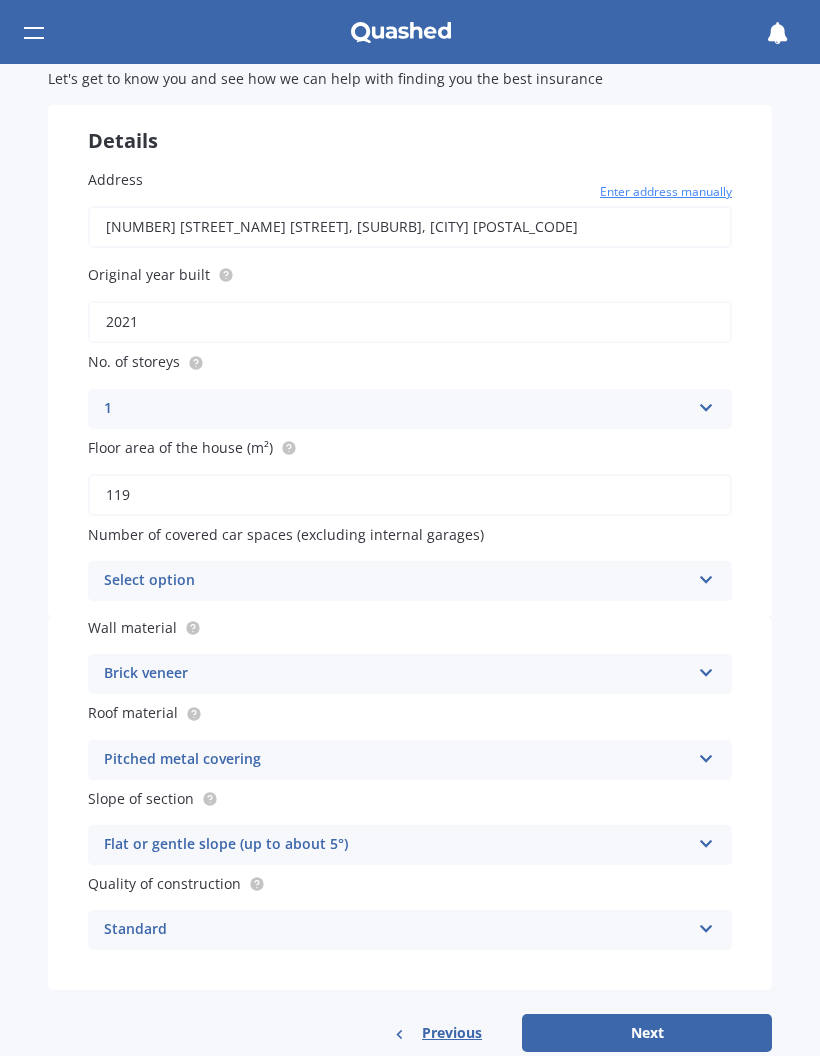 scroll, scrollTop: 100, scrollLeft: 0, axis: vertical 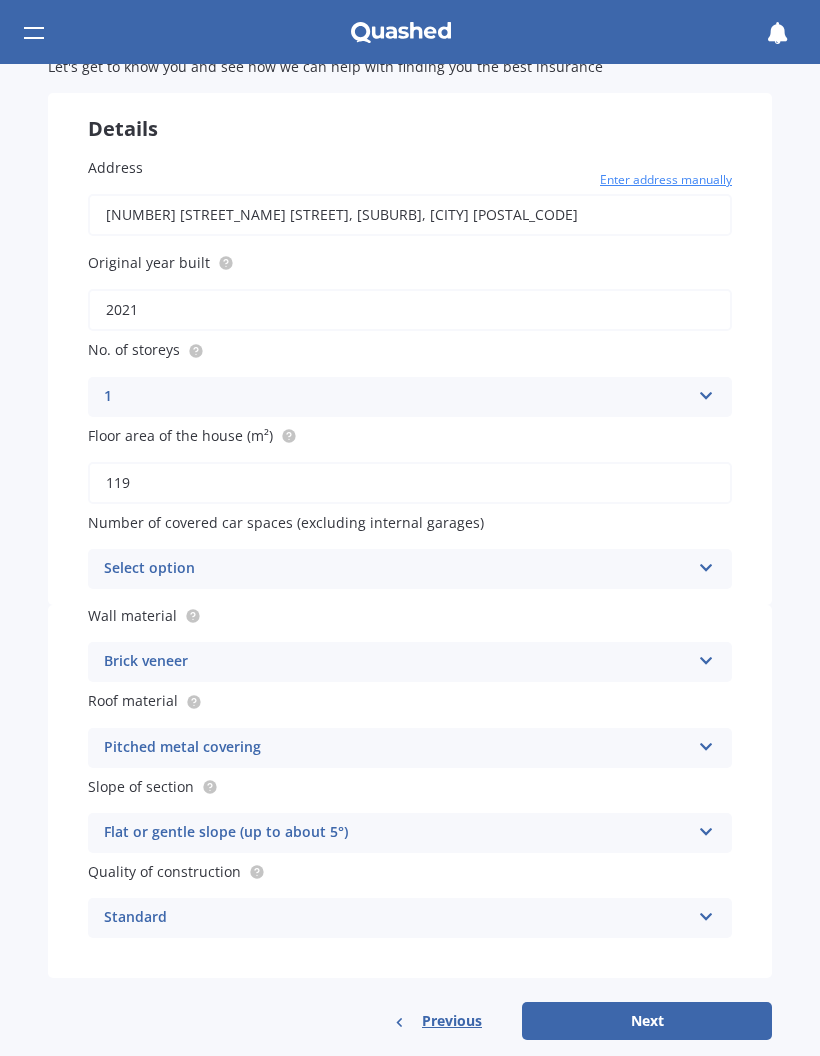 click on "Select option 0 1 2 3 4 5+" at bounding box center [410, 569] 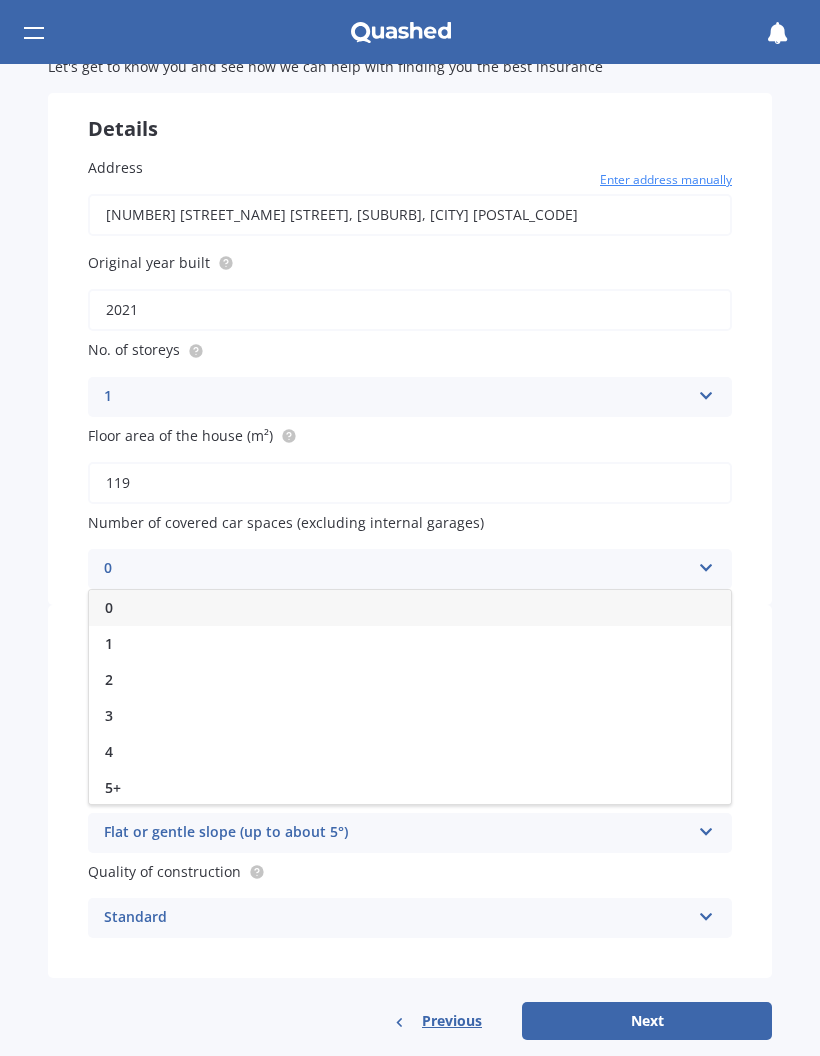click on "1" at bounding box center (410, 644) 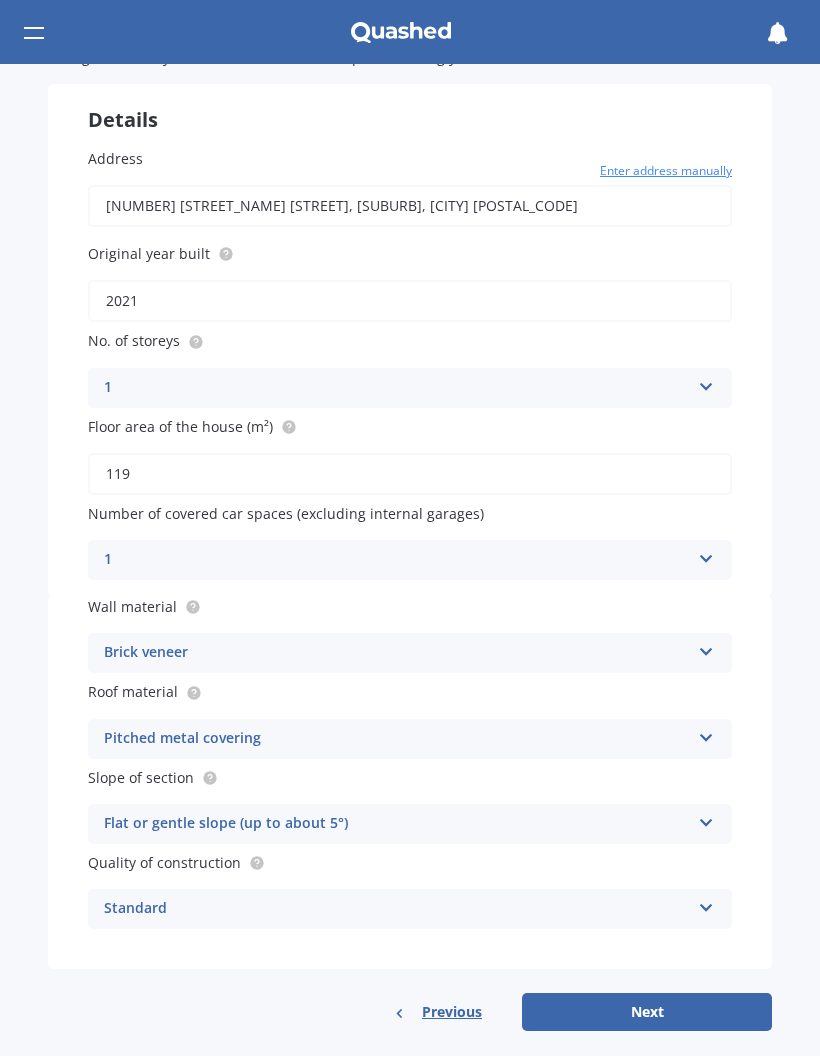 scroll, scrollTop: 109, scrollLeft: 0, axis: vertical 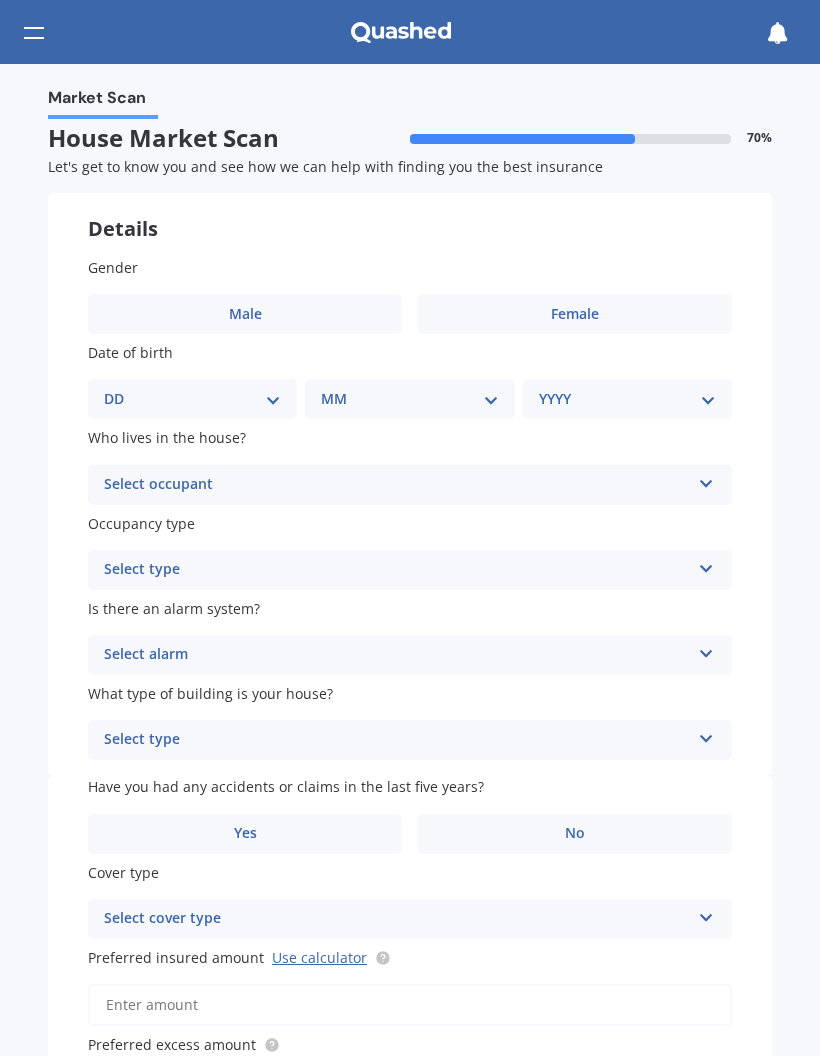 click on "Female" at bounding box center (575, 314) 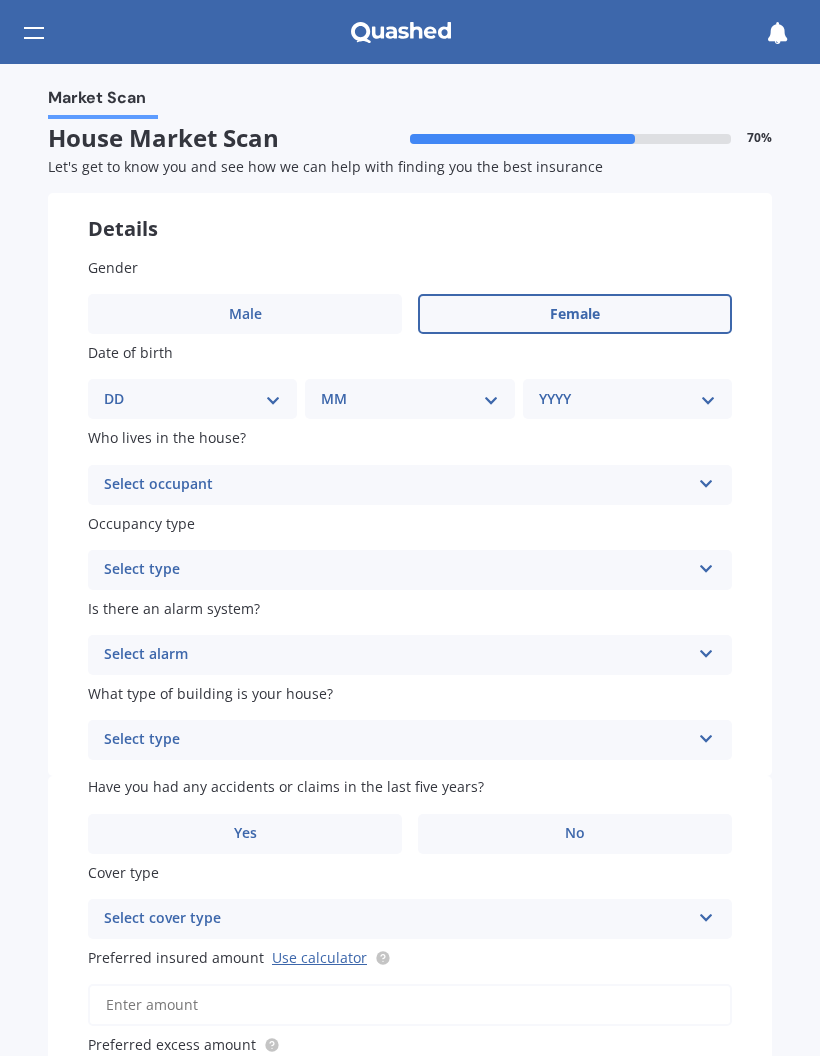 click on "DD 01 02 03 04 05 06 07 08 09 10 11 12 13 14 15 16 17 18 19 20 21 22 23 24 25 26 27 28 29 30 31" at bounding box center [192, 399] 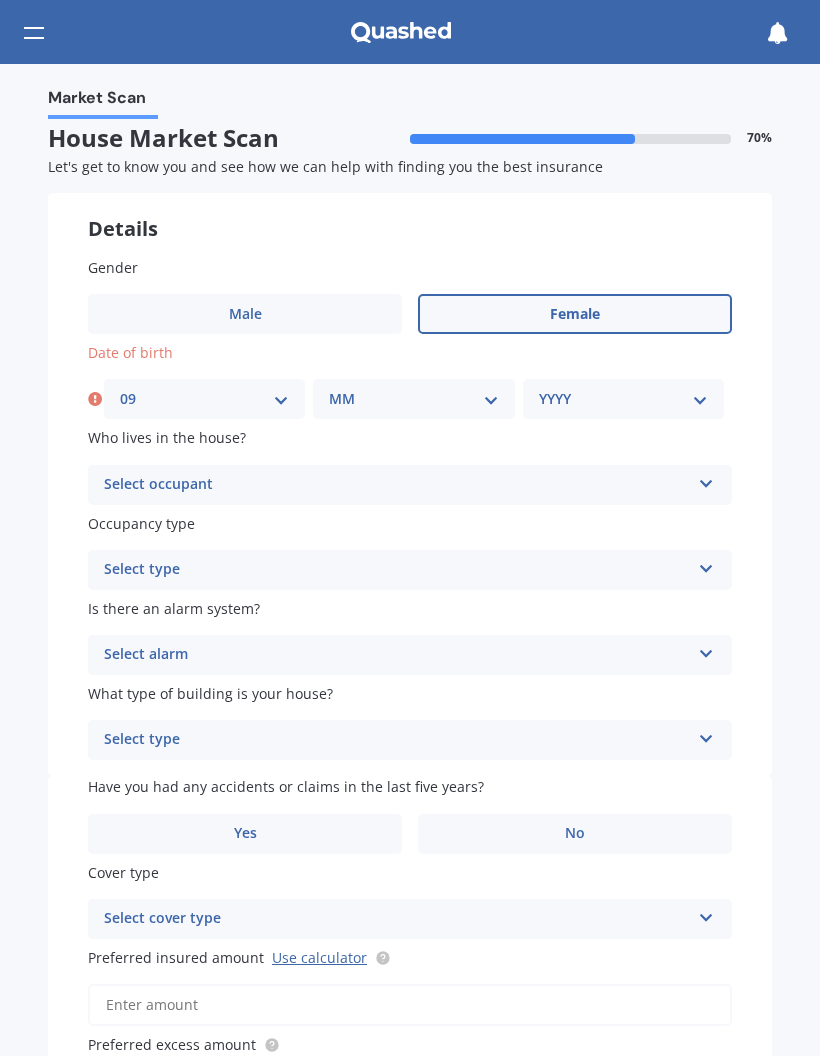 click on "MM 01 02 03 04 05 06 07 08 09 10 11 12" at bounding box center [413, 399] 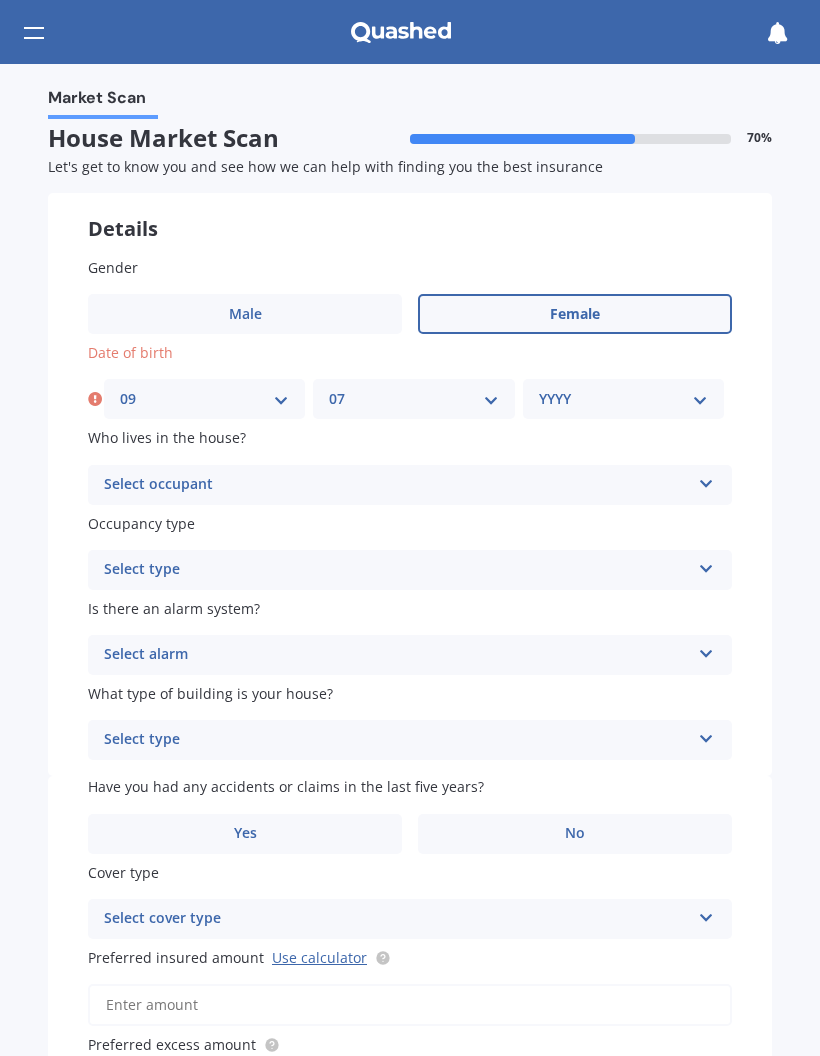 click on "YYYY 2009 2008 2007 2006 2005 2004 2003 2002 2001 2000 1999 1998 1997 1996 1995 1994 1993 1992 1991 1990 1989 1988 1987 1986 1985 1984 1983 1982 1981 1980 1979 1978 1977 1976 1975 1974 1973 1972 1971 1970 1969 1968 1967 1966 1965 1964 1963 1962 1961 1960 1959 1958 1957 1956 1955 1954 1953 1952 1951 1950 1949 1948 1947 1946 1945 1944 1943 1942 1941 1940 1939 1938 1937 1936 1935 1934 1933 1932 1931 1930 1929 1928 1927 1926 1925 1924 1923 1922 1921 1920 1919 1918 1917 1916 1915 1914 1913 1912 1911 1910" at bounding box center (623, 399) 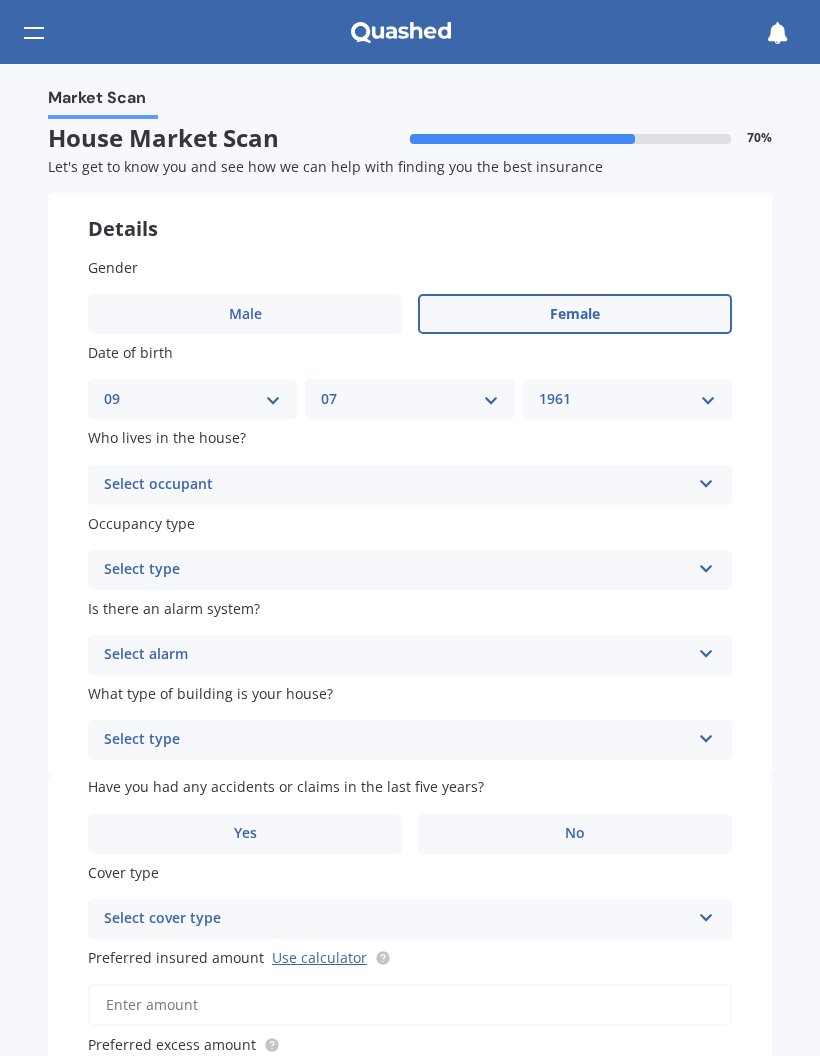 click at bounding box center (706, 480) 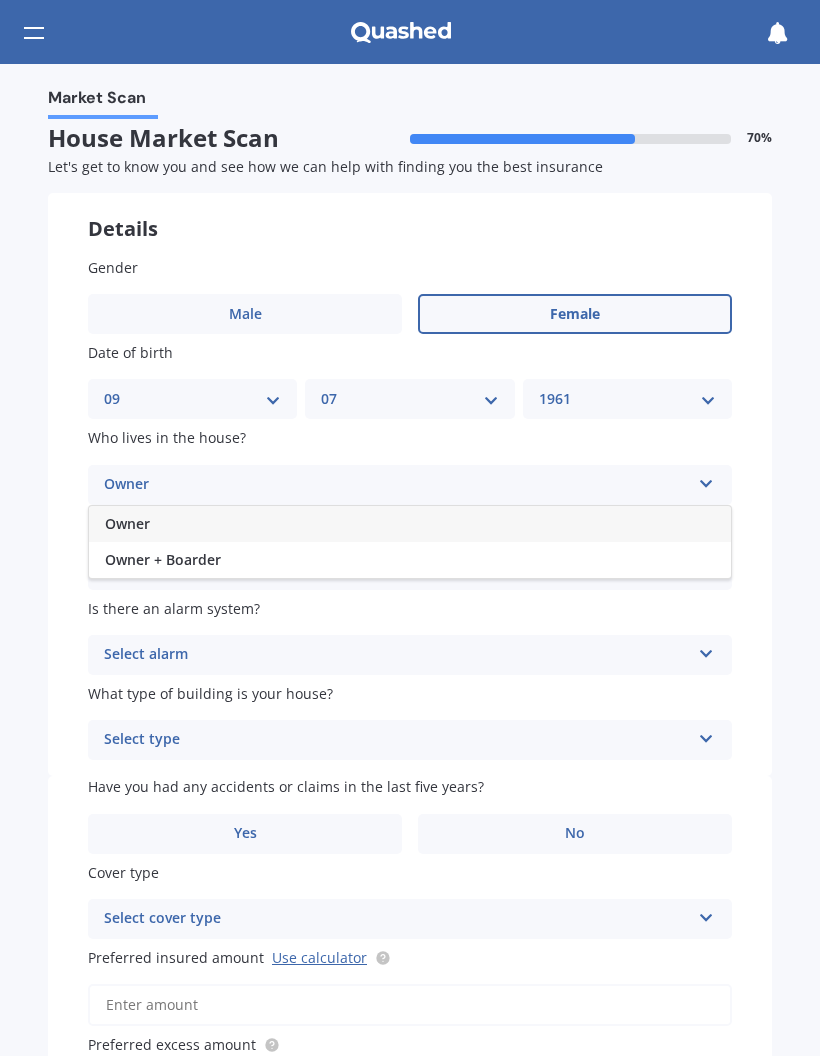 click on "Owner" at bounding box center [410, 524] 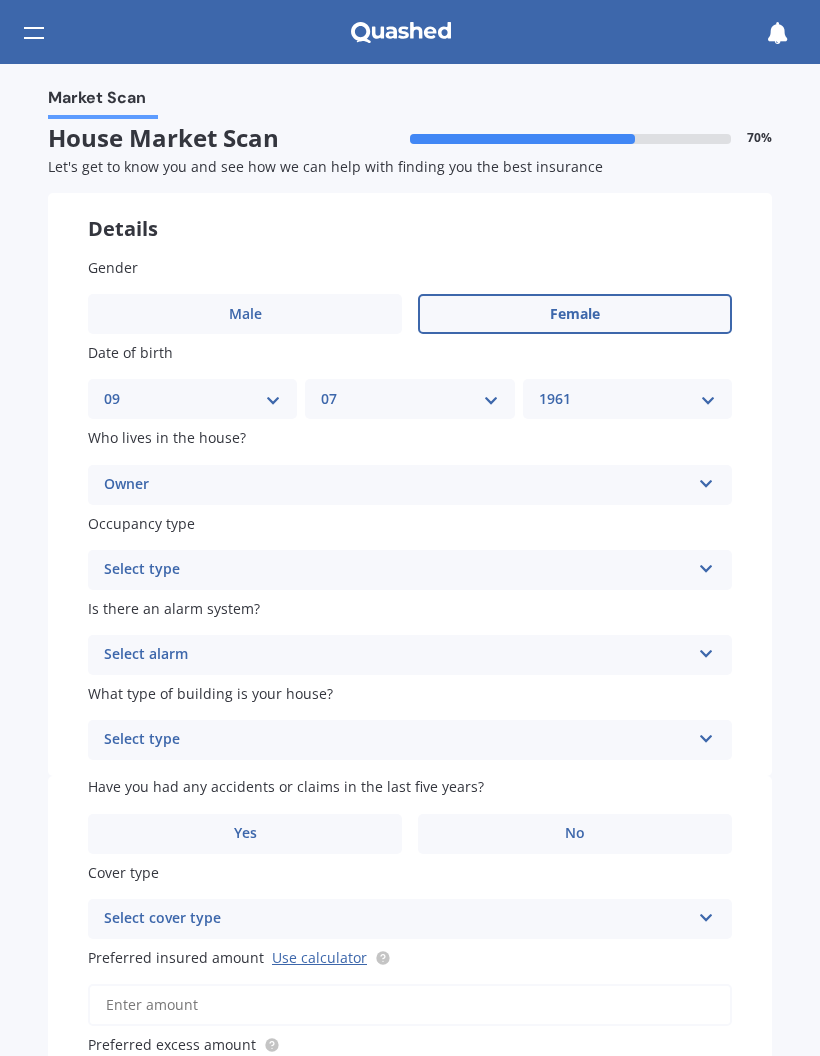 click at bounding box center [706, 565] 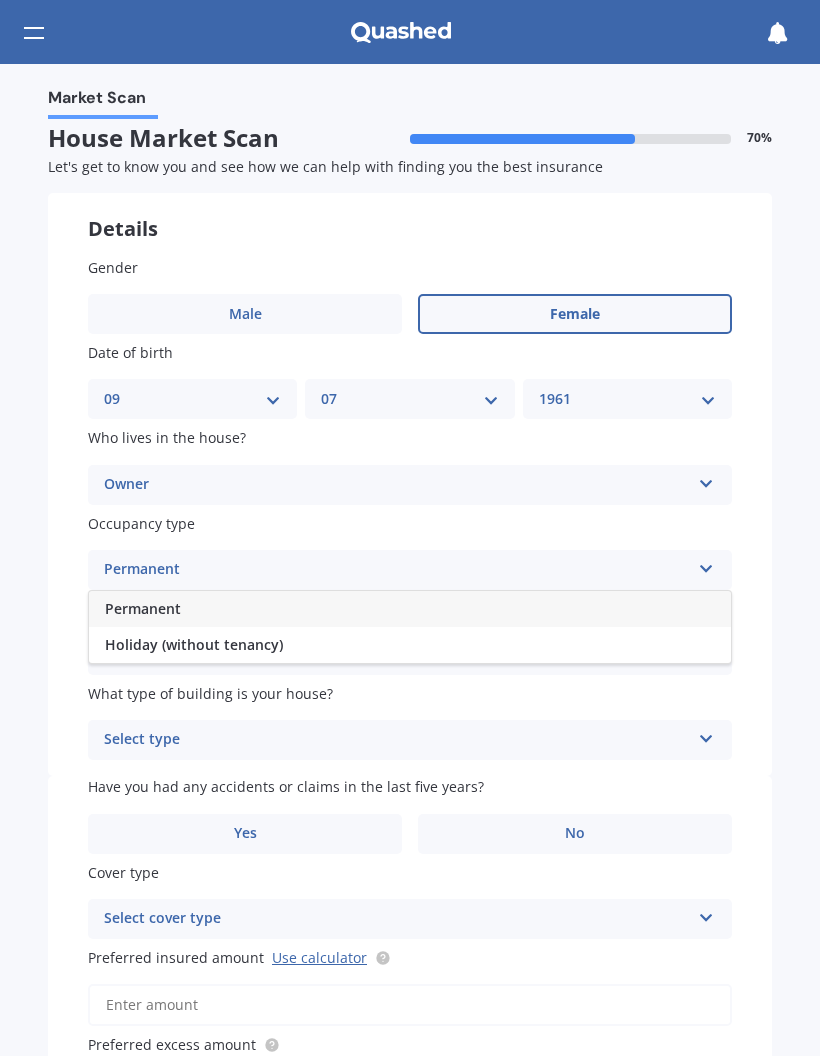 click on "Permanent" at bounding box center (410, 609) 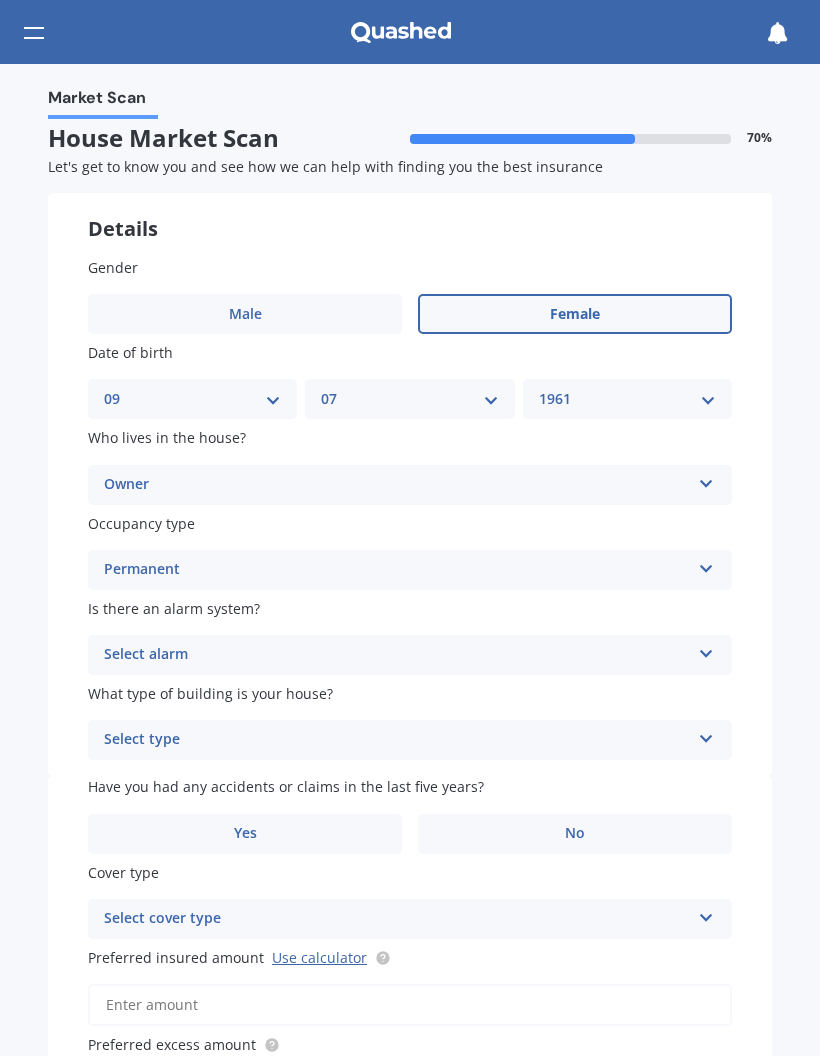 click at bounding box center [706, 650] 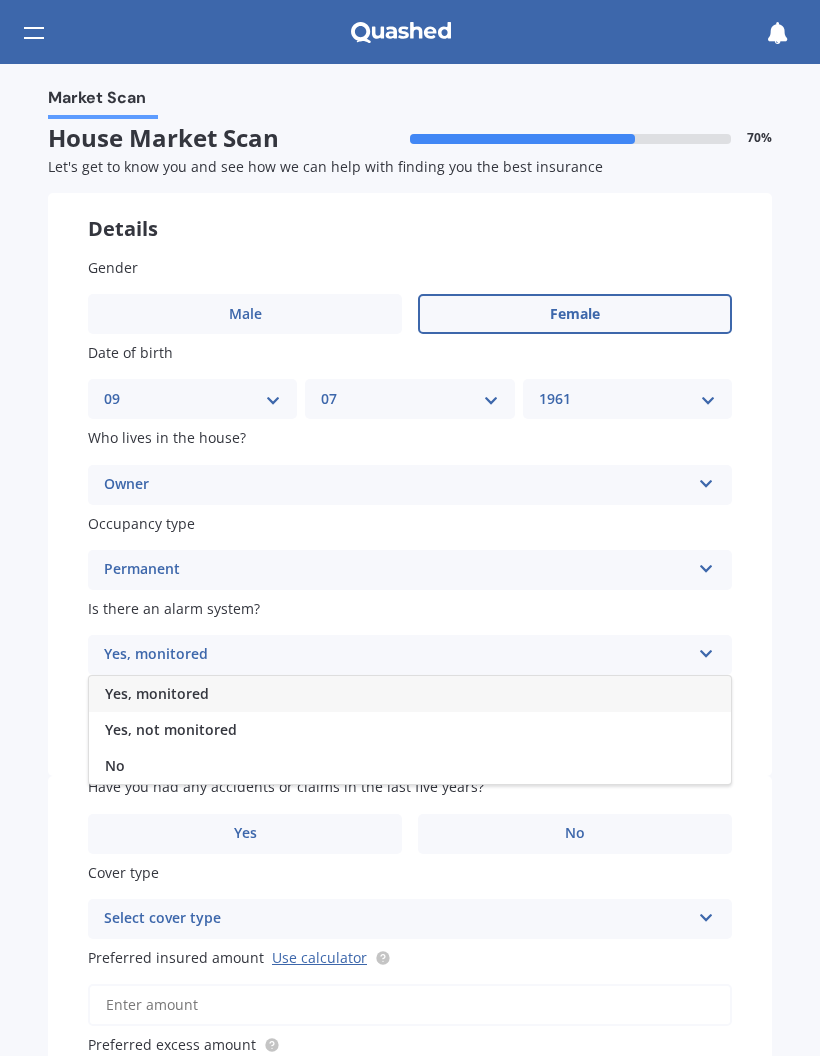 click on "No" at bounding box center [410, 766] 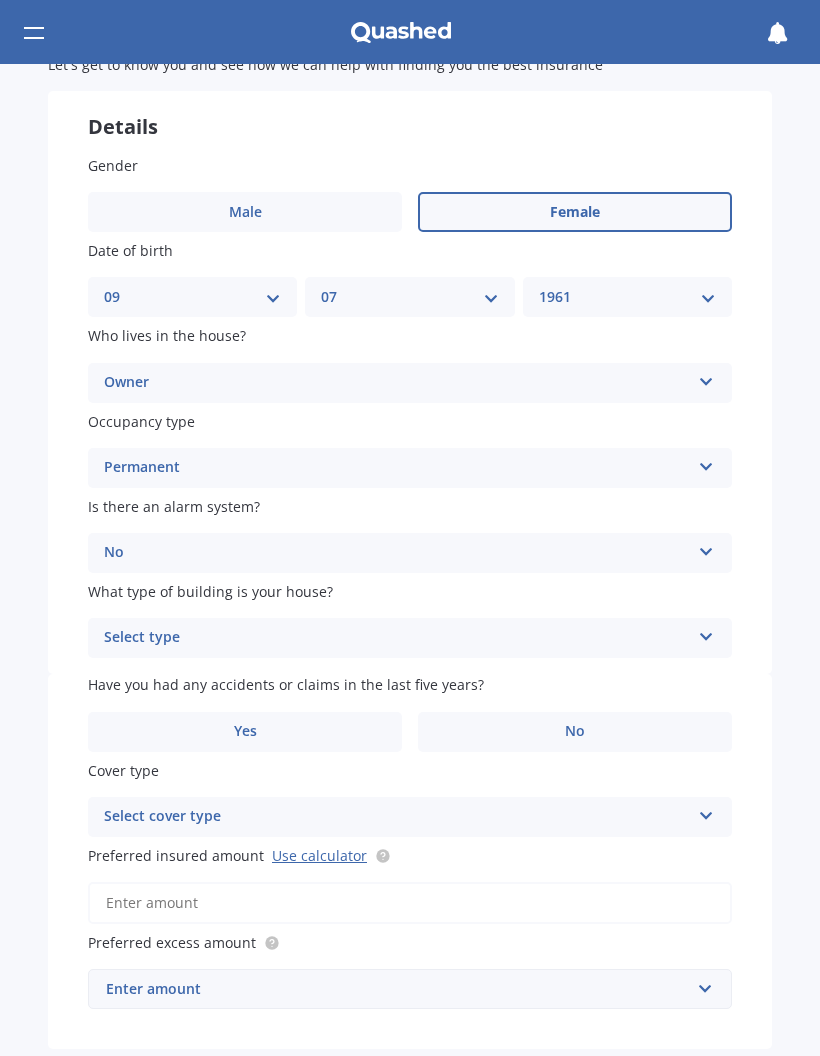 scroll, scrollTop: 117, scrollLeft: 0, axis: vertical 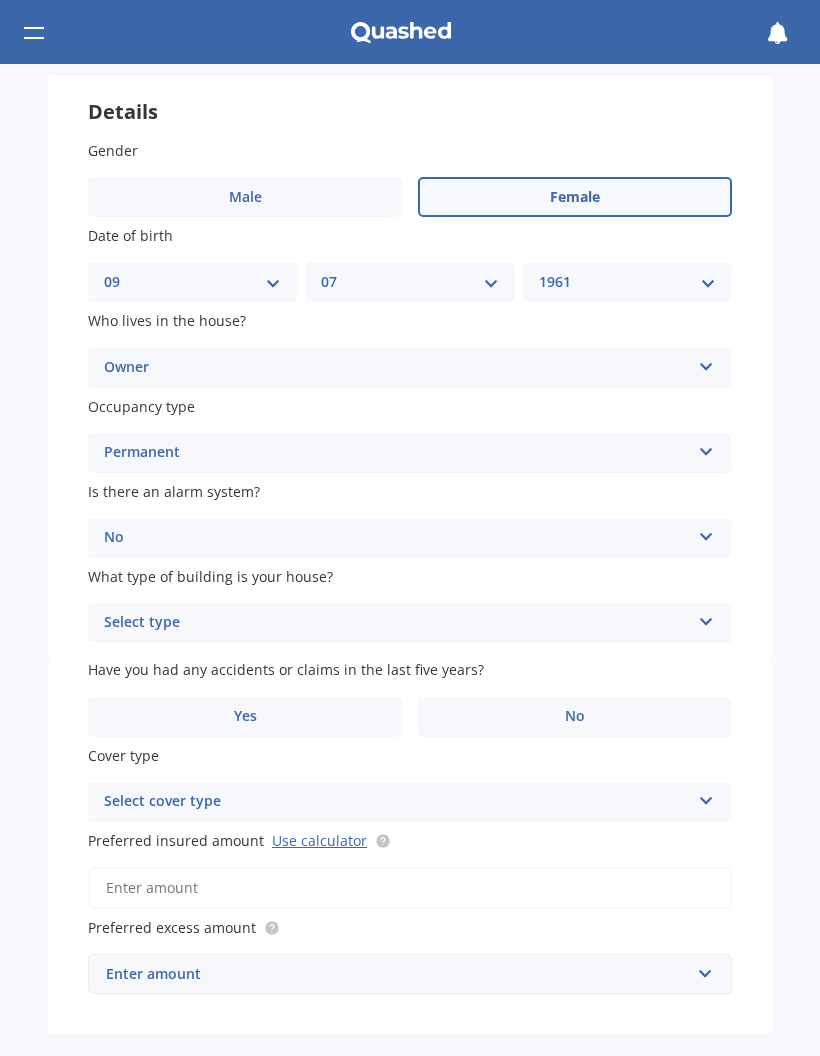 click at bounding box center (706, 618) 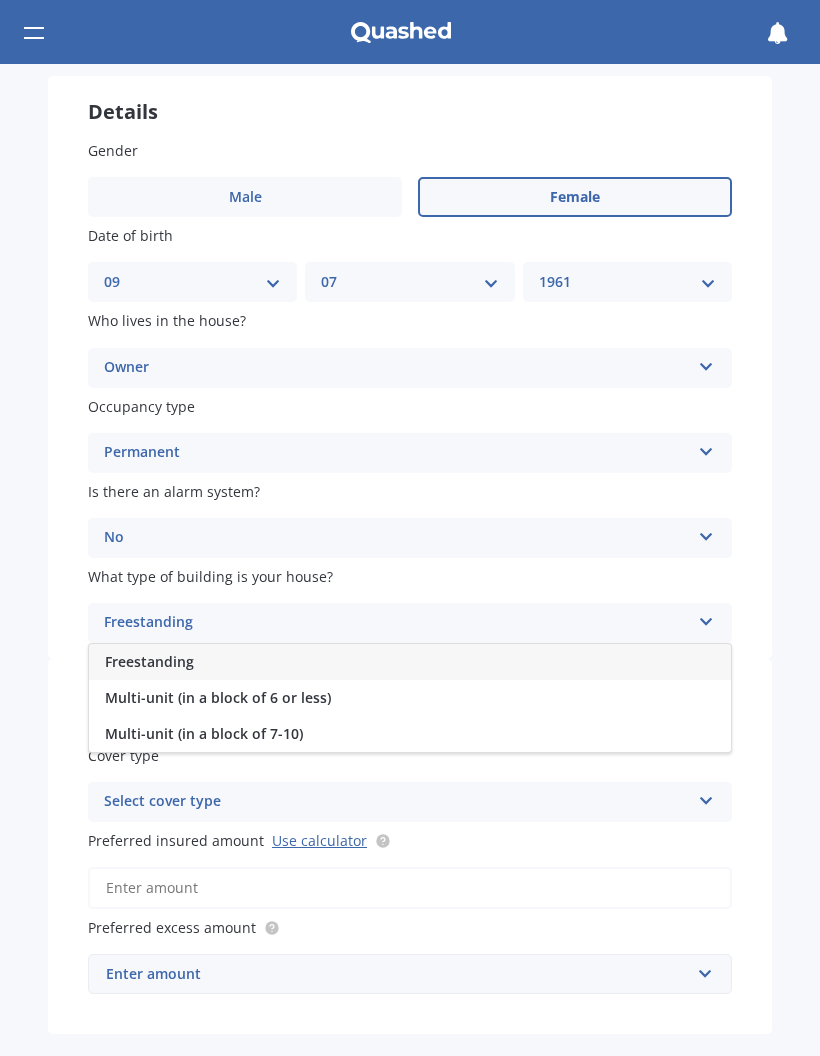 click on "Freestanding" at bounding box center (410, 662) 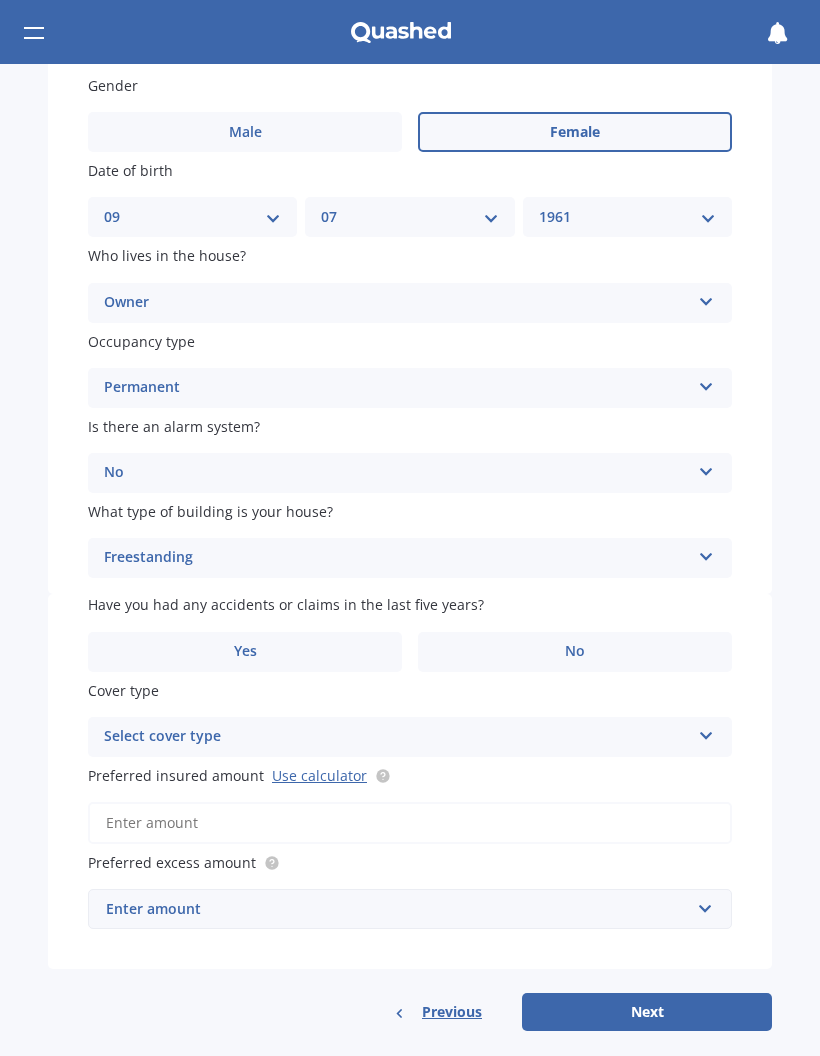scroll, scrollTop: 181, scrollLeft: 0, axis: vertical 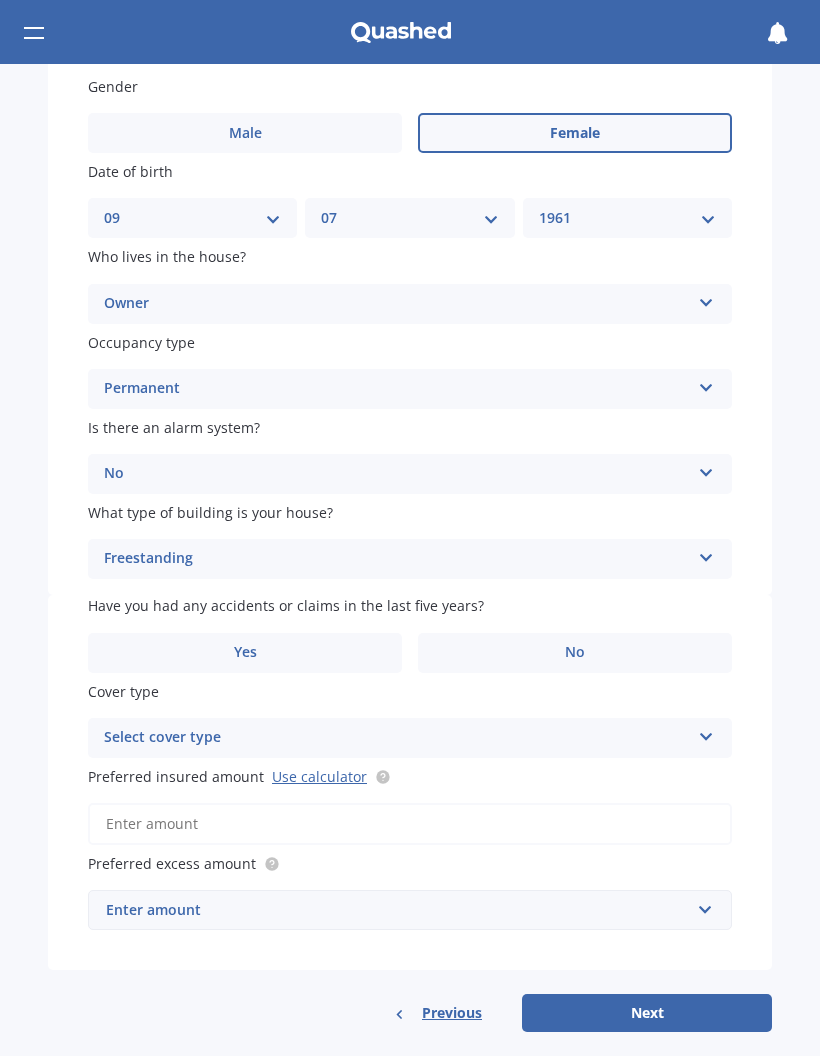 click on "No" at bounding box center [575, 652] 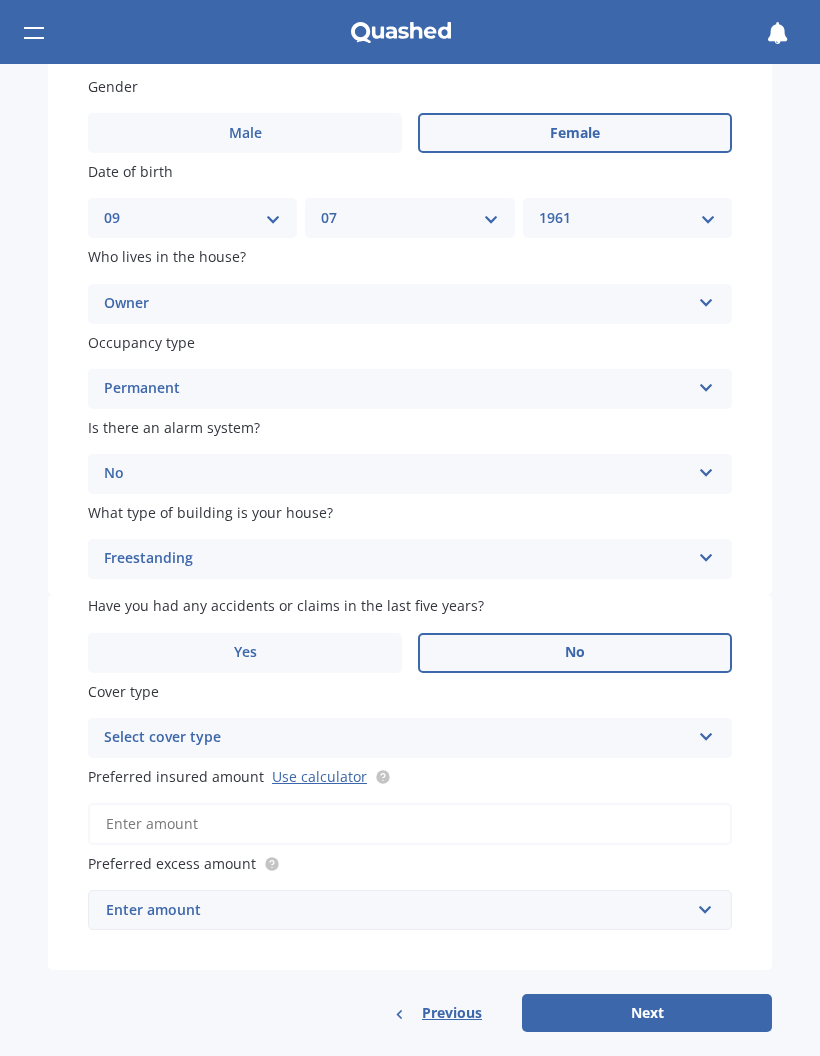 click at bounding box center [706, 733] 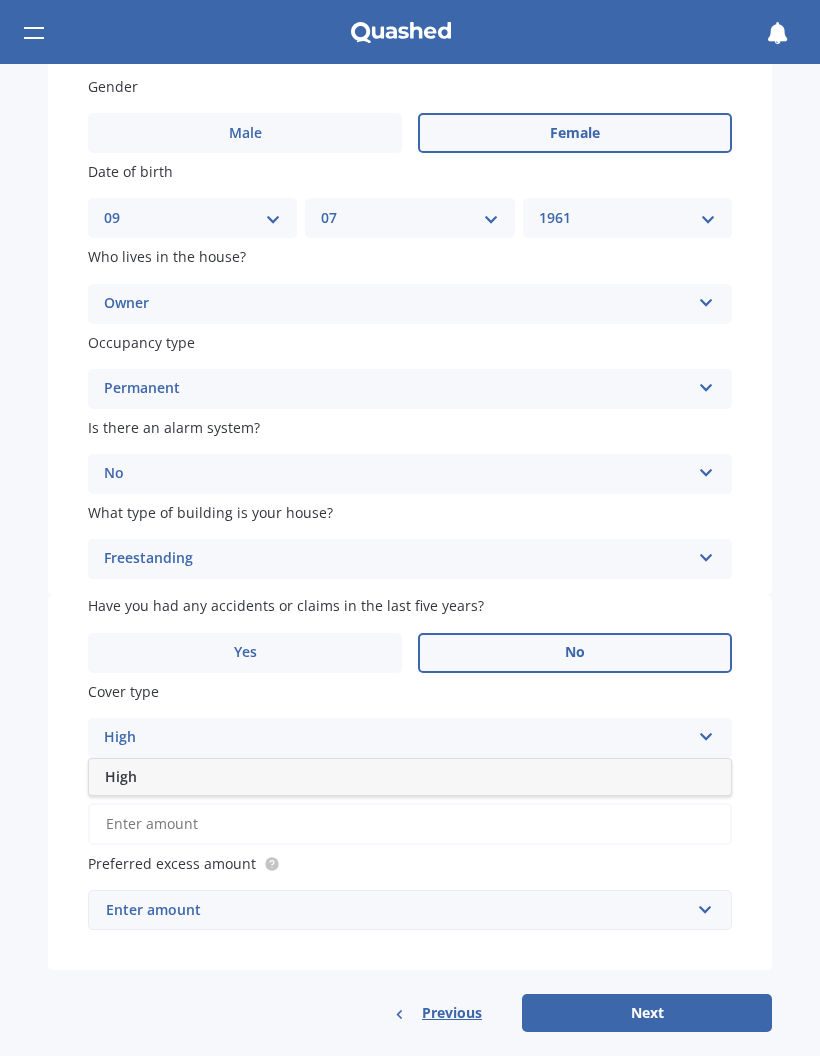 click on "High" at bounding box center [410, 777] 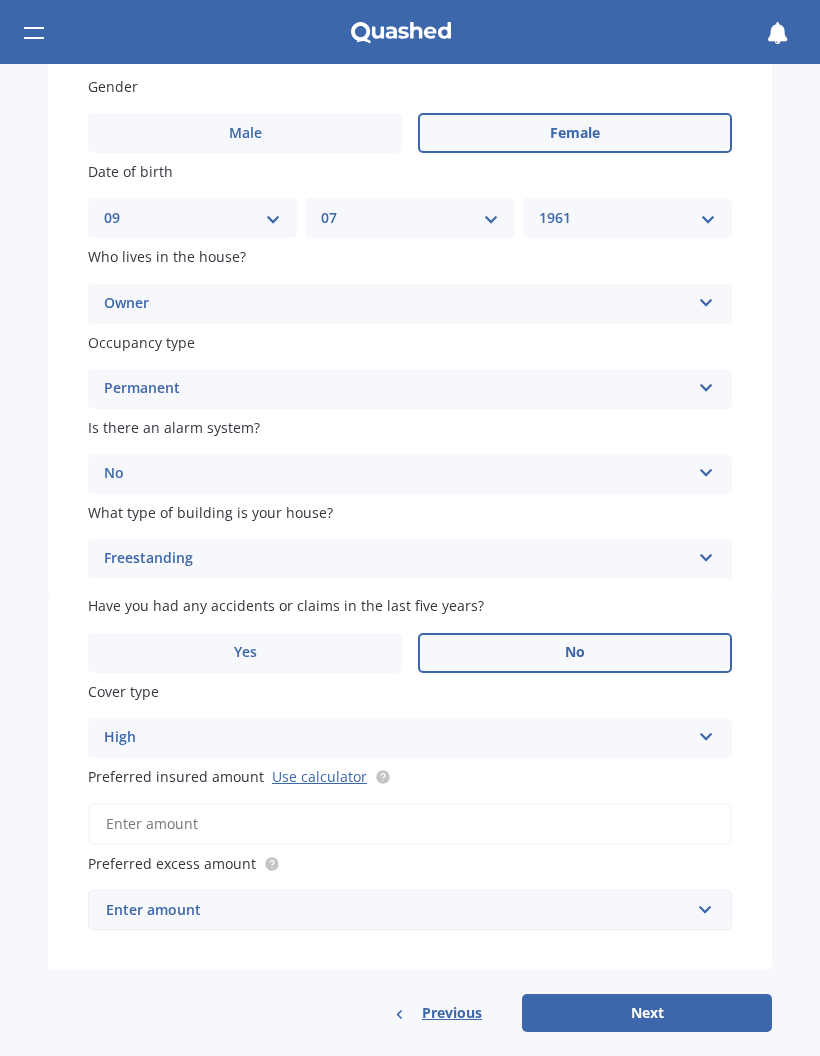 click on "Use calculator" at bounding box center (319, 776) 